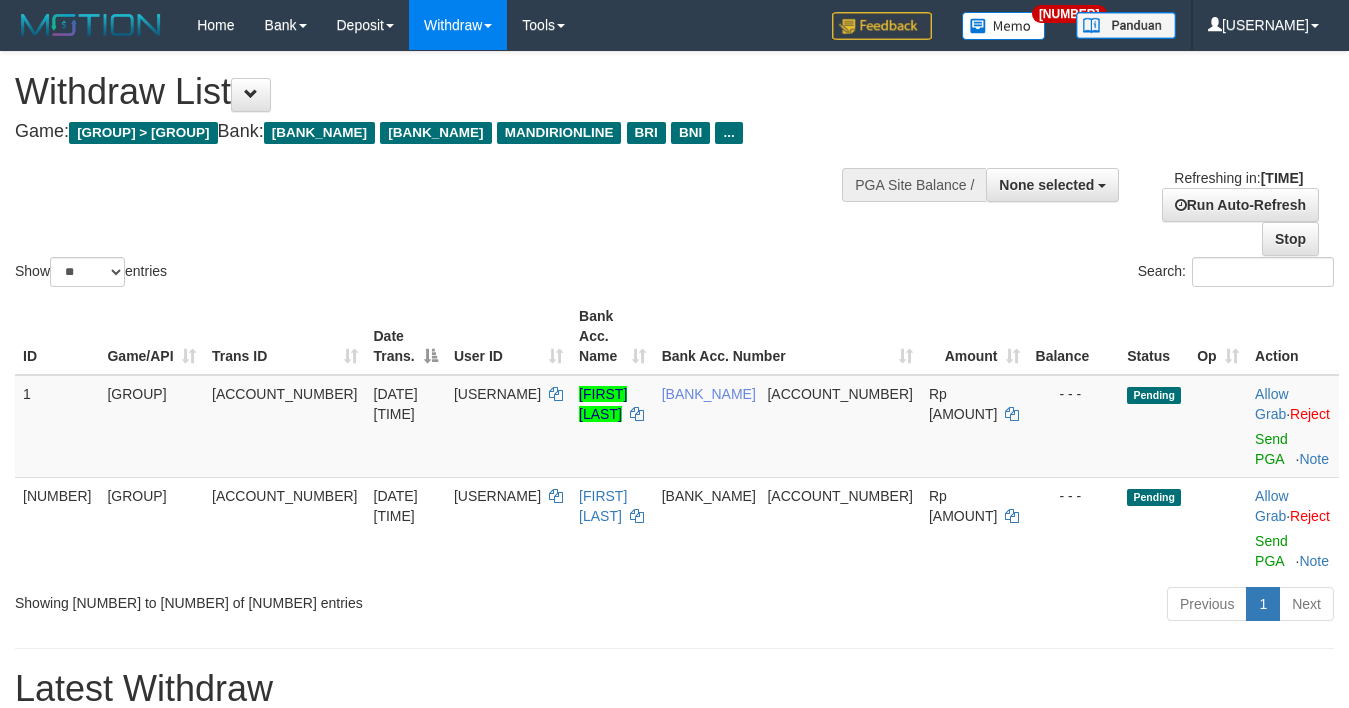 scroll, scrollTop: 0, scrollLeft: 0, axis: both 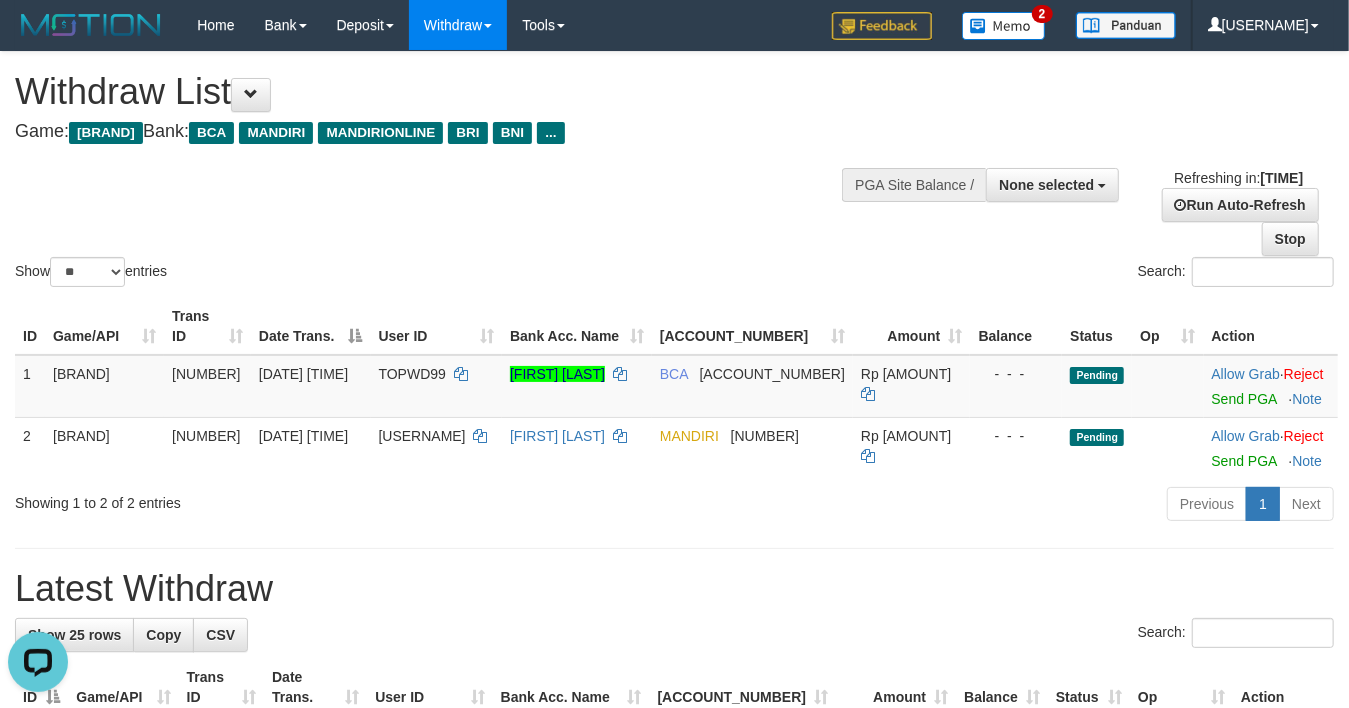 click on "Show  ** ** ** ***  entries Search:" at bounding box center [674, 171] 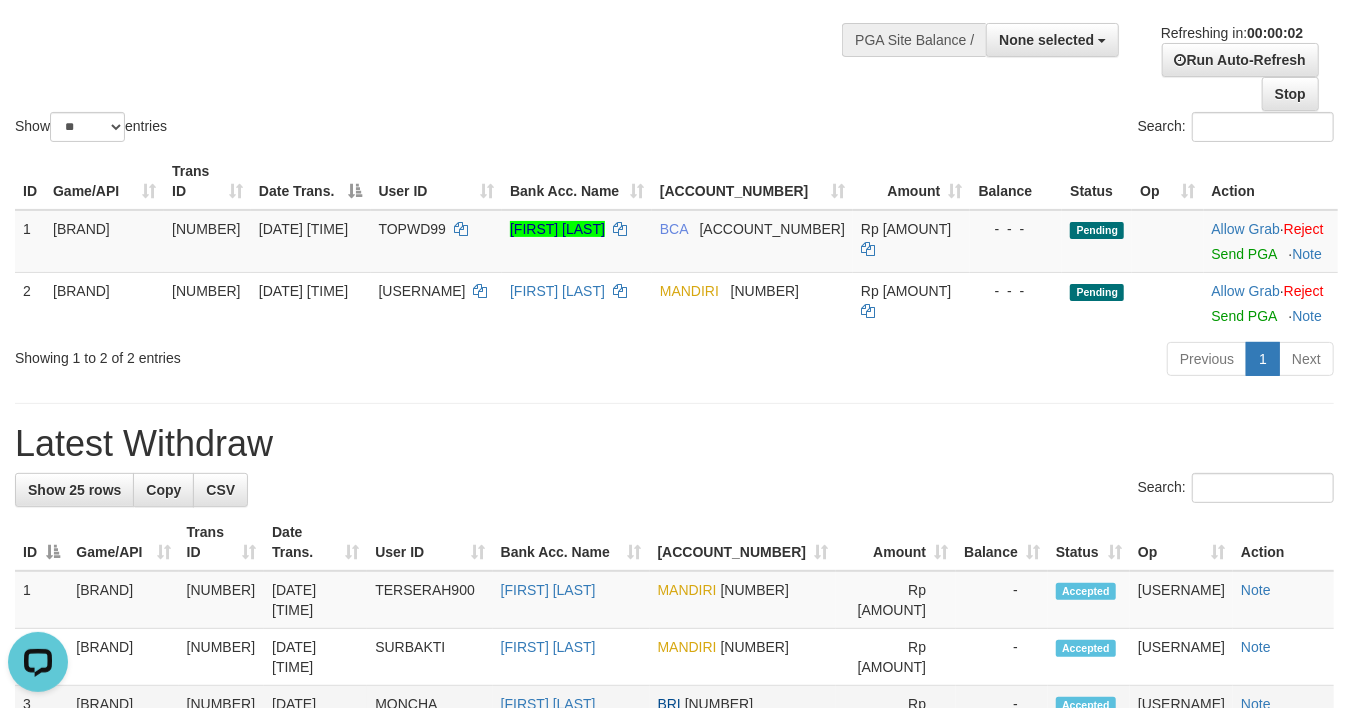 scroll, scrollTop: 133, scrollLeft: 0, axis: vertical 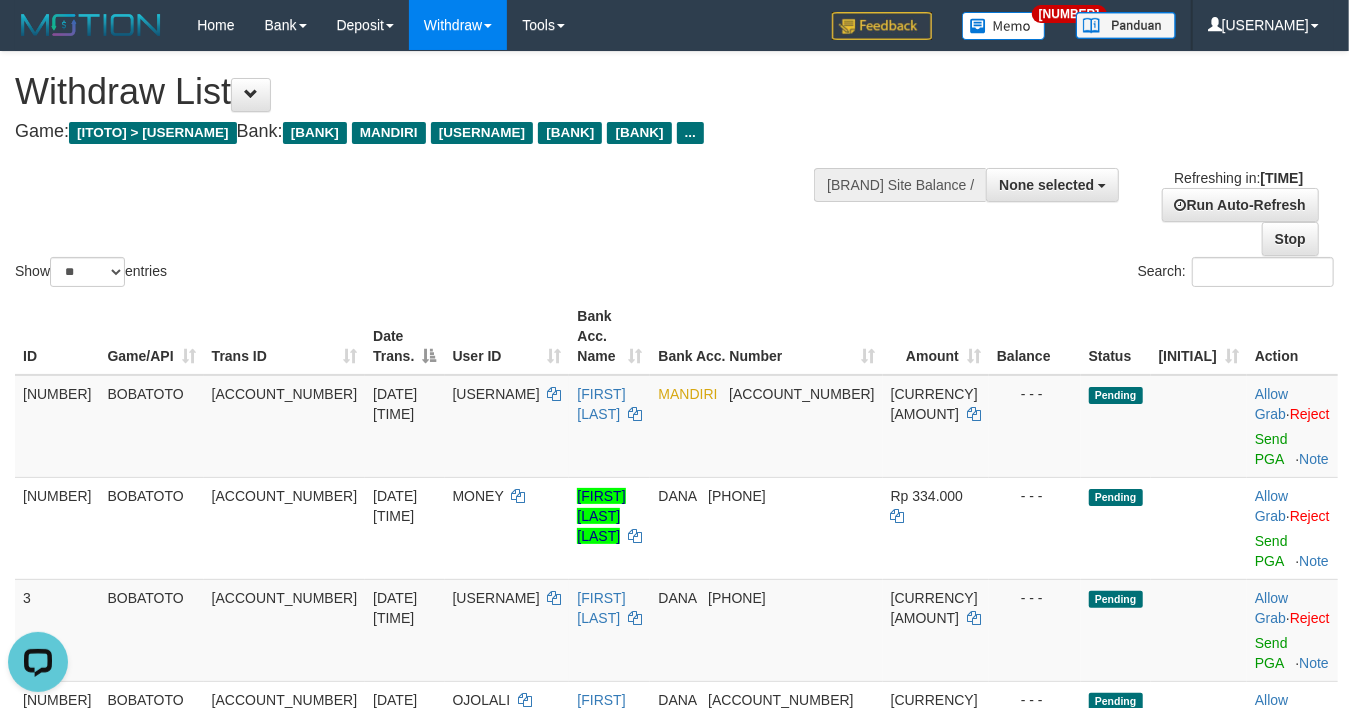click on "Show ** ** ** *** entries Search:" at bounding box center [674, 171] 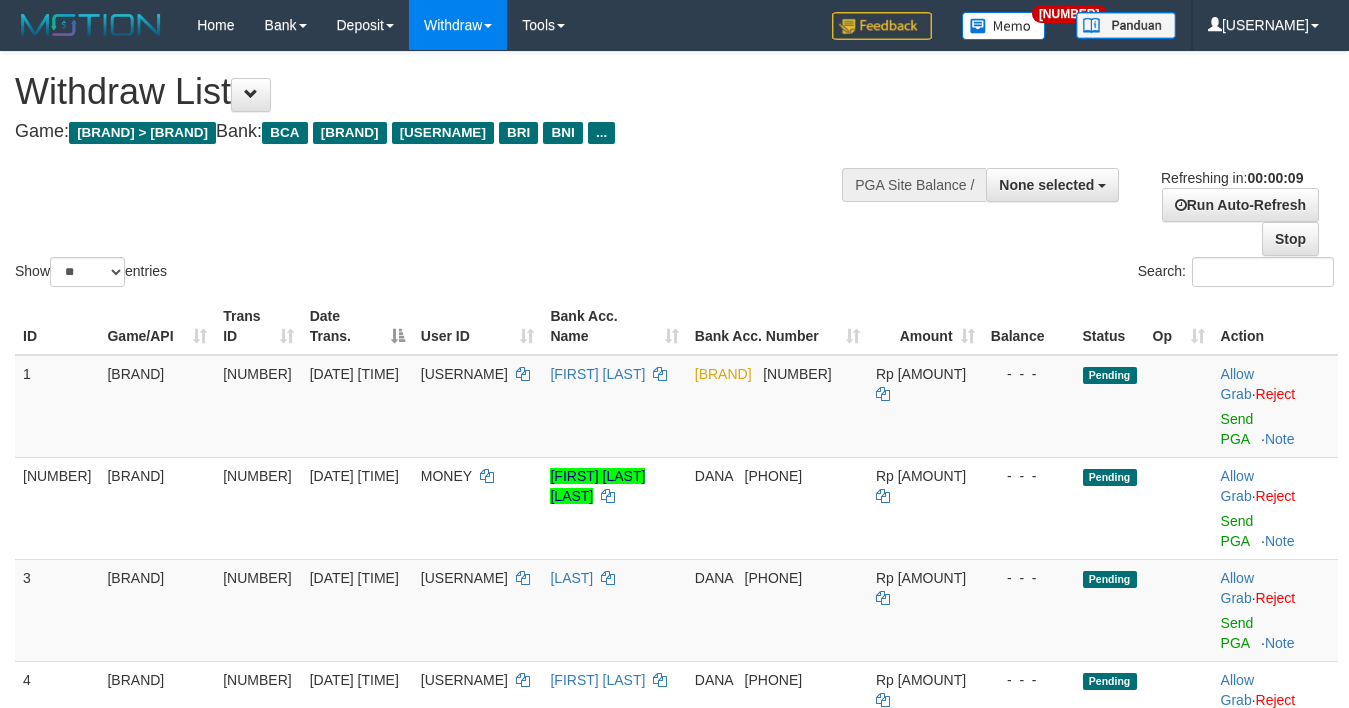scroll, scrollTop: 0, scrollLeft: 0, axis: both 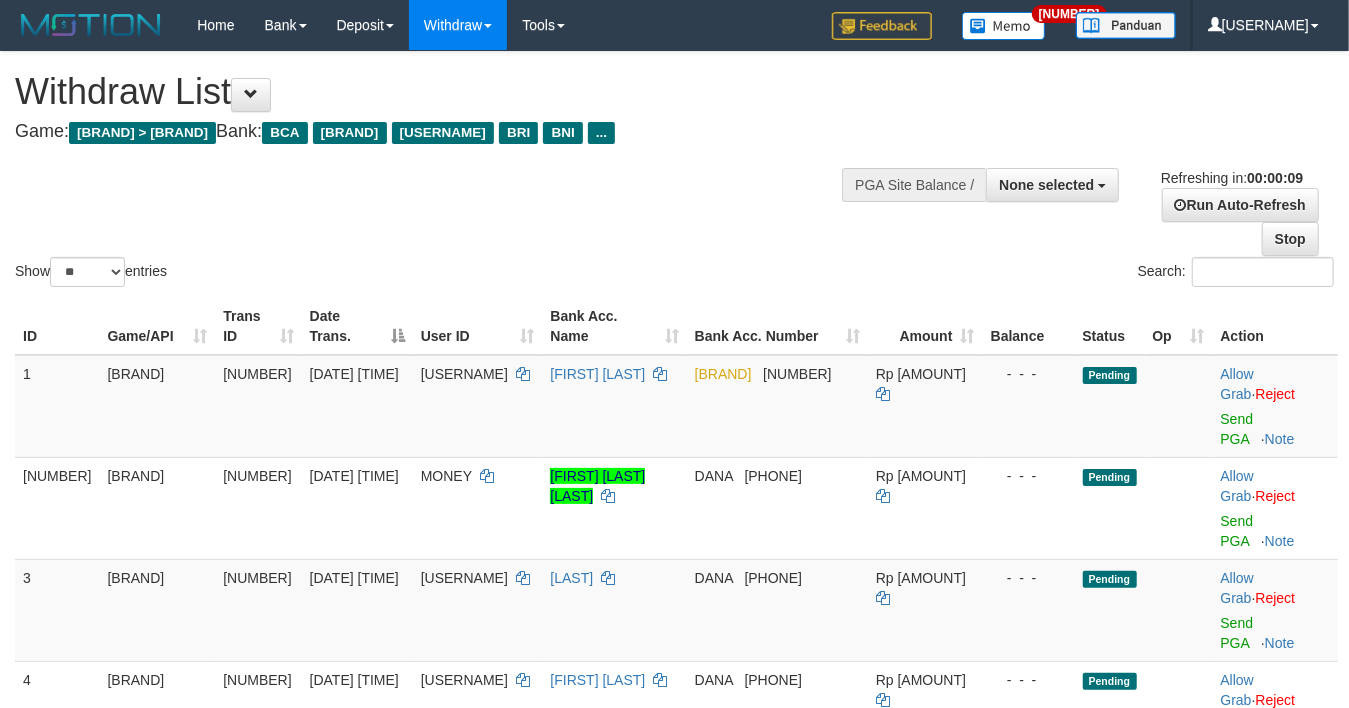 click on "Send PGA" at bounding box center (1237, 429) 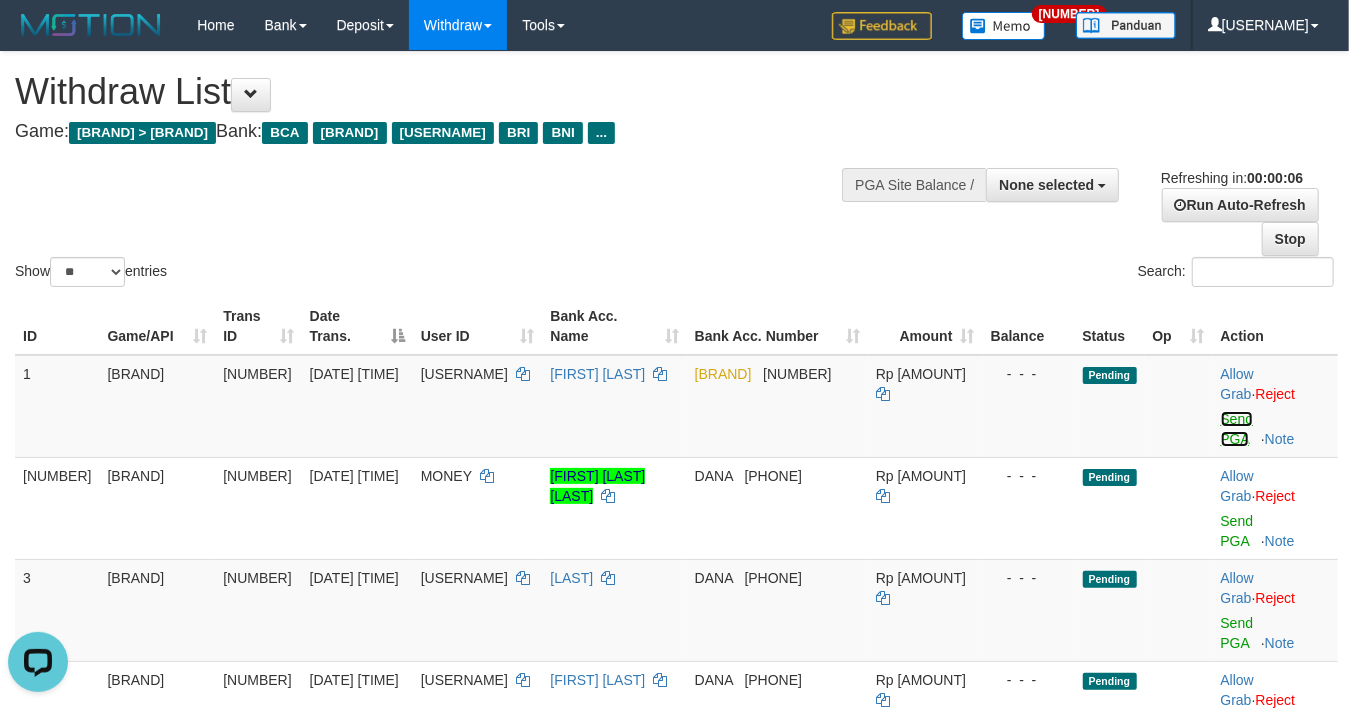 scroll, scrollTop: 0, scrollLeft: 0, axis: both 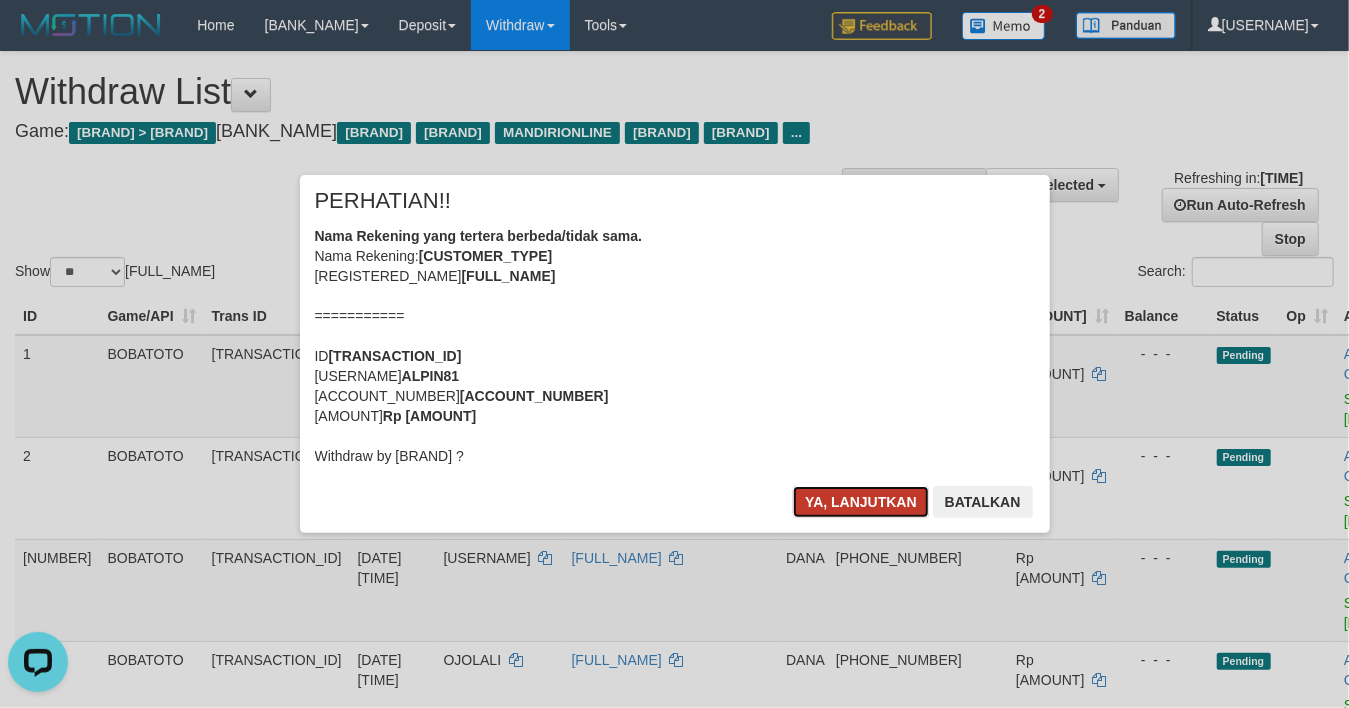 click on "Ya, lanjutkan" at bounding box center (861, 502) 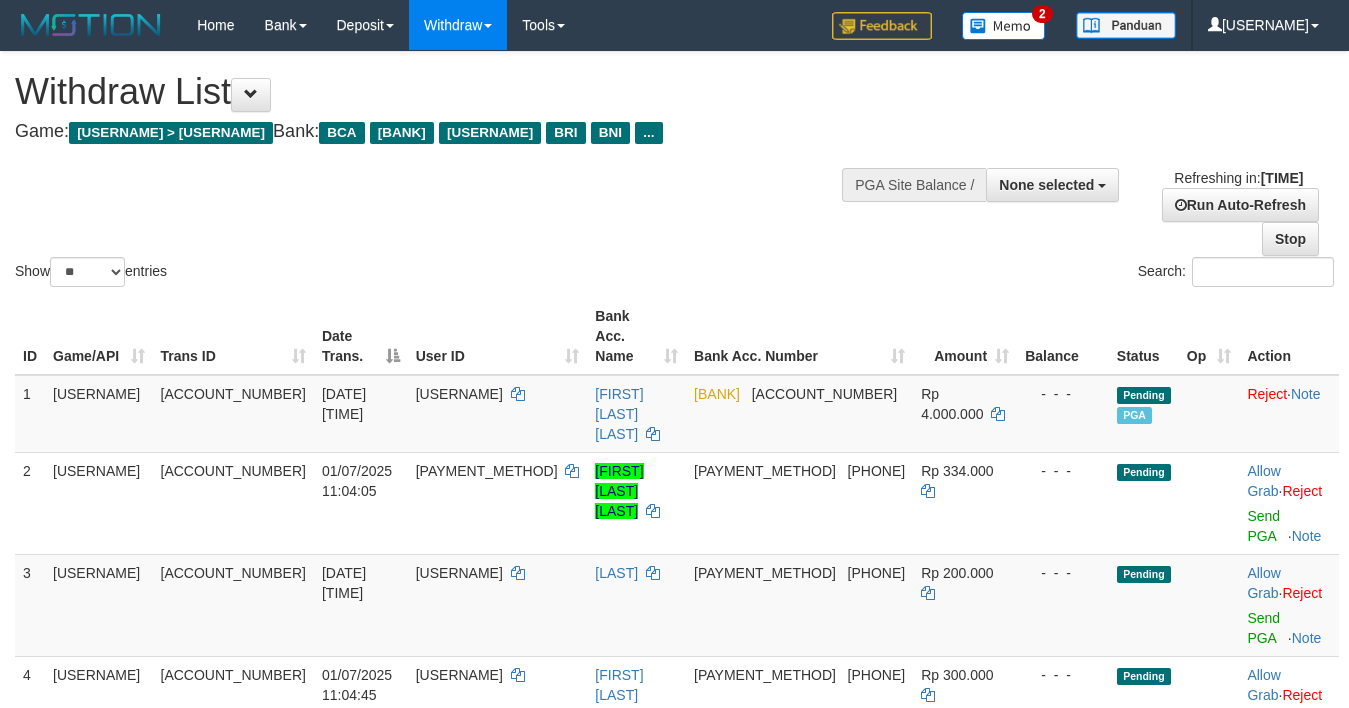 scroll, scrollTop: 0, scrollLeft: 0, axis: both 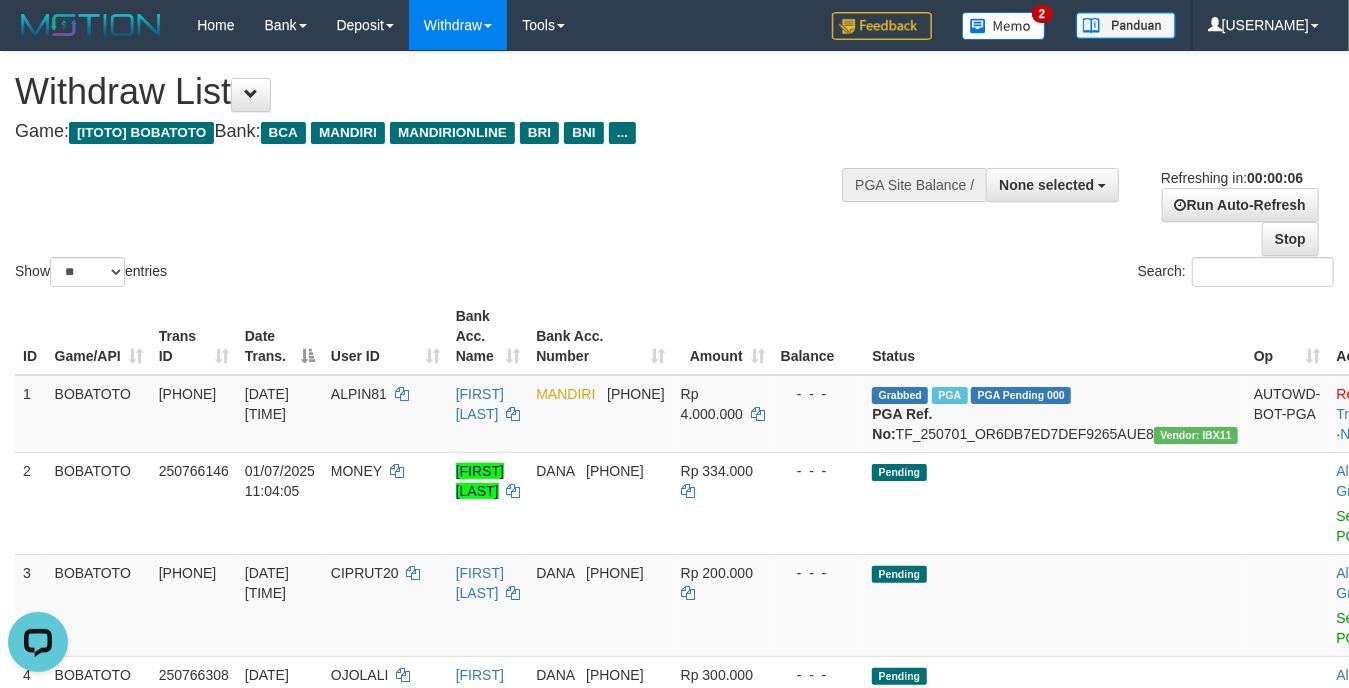 drag, startPoint x: 510, startPoint y: 209, endPoint x: 518, endPoint y: 218, distance: 12.0415945 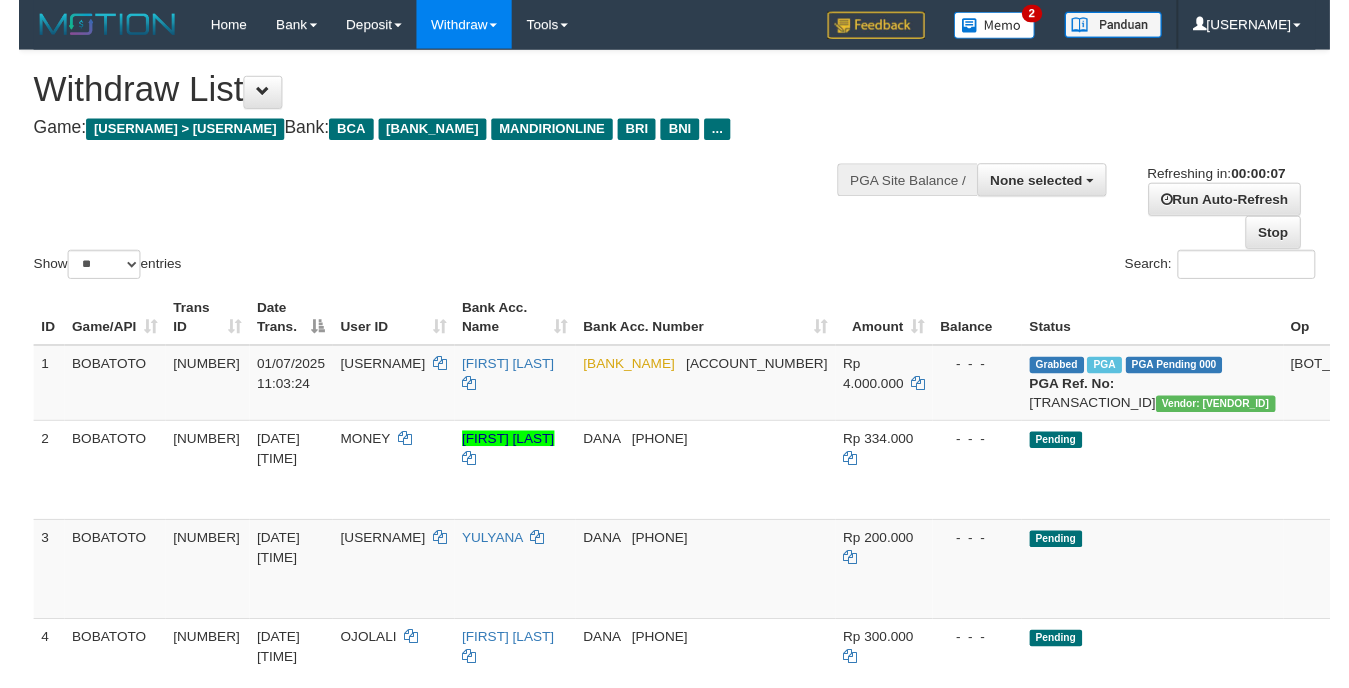 scroll, scrollTop: 0, scrollLeft: 0, axis: both 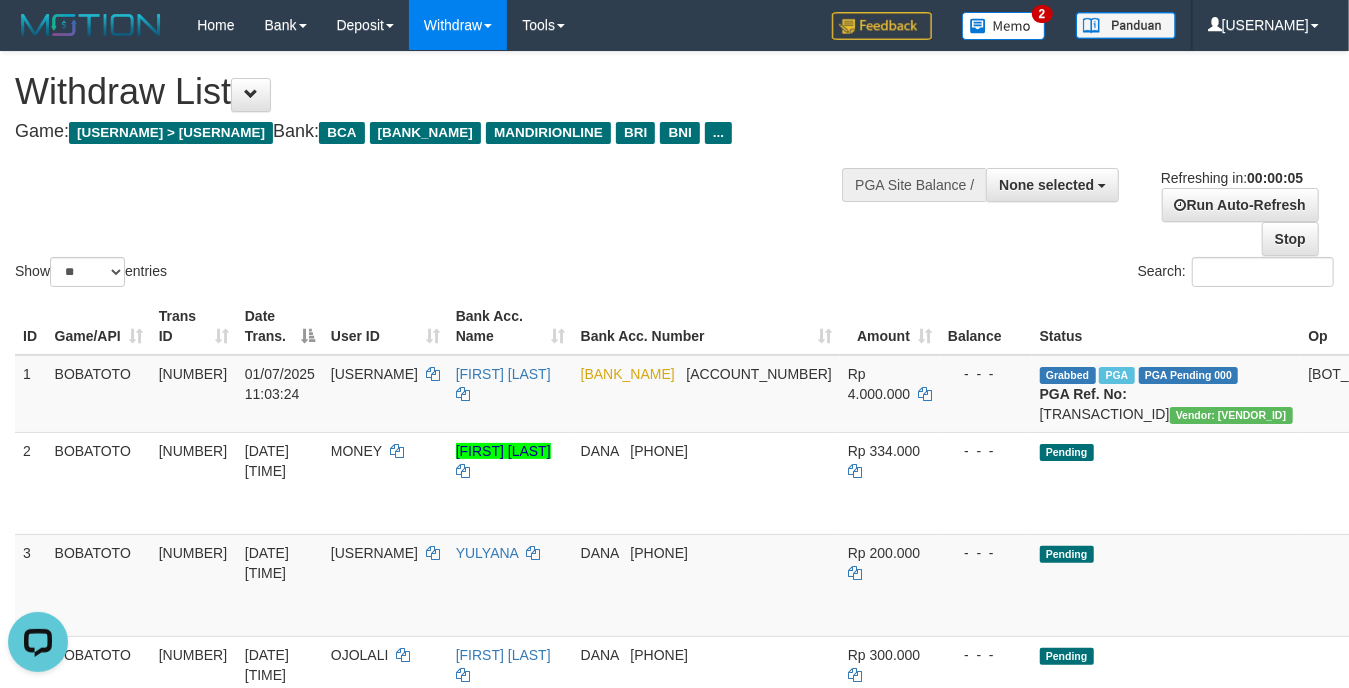drag, startPoint x: 249, startPoint y: 228, endPoint x: 238, endPoint y: 238, distance: 14.866069 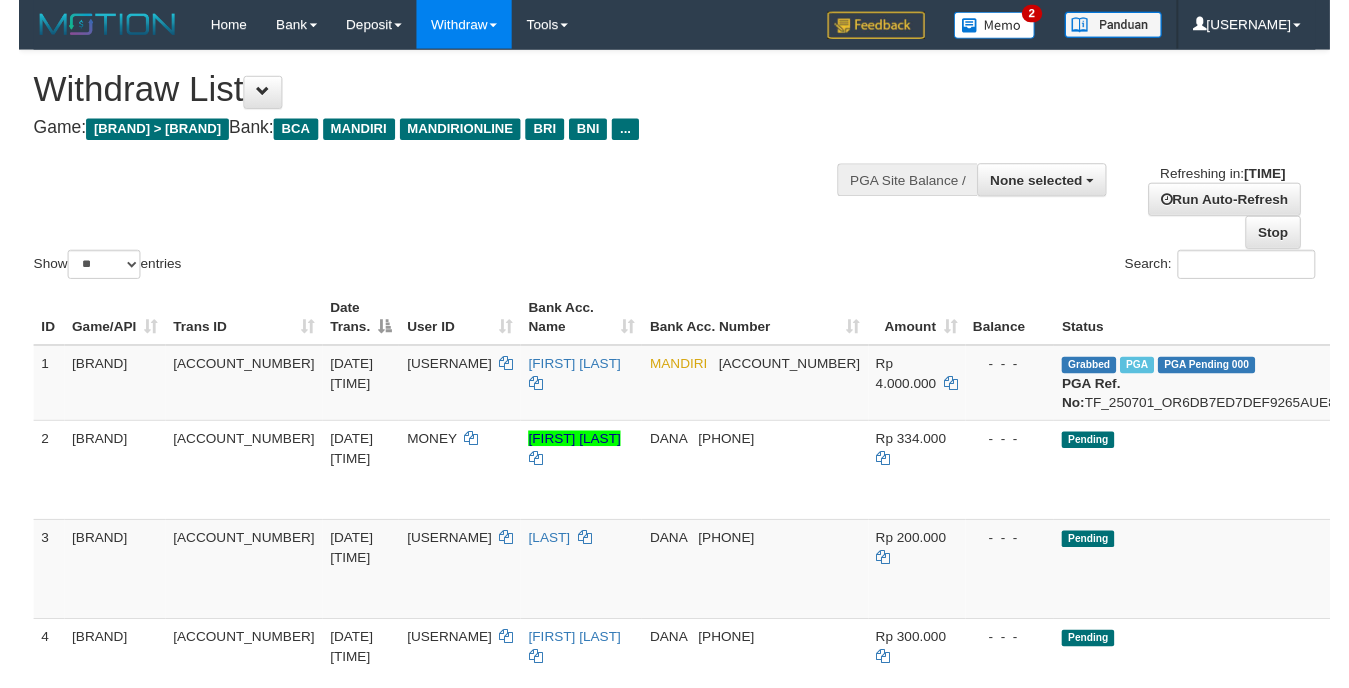 scroll, scrollTop: 0, scrollLeft: 0, axis: both 